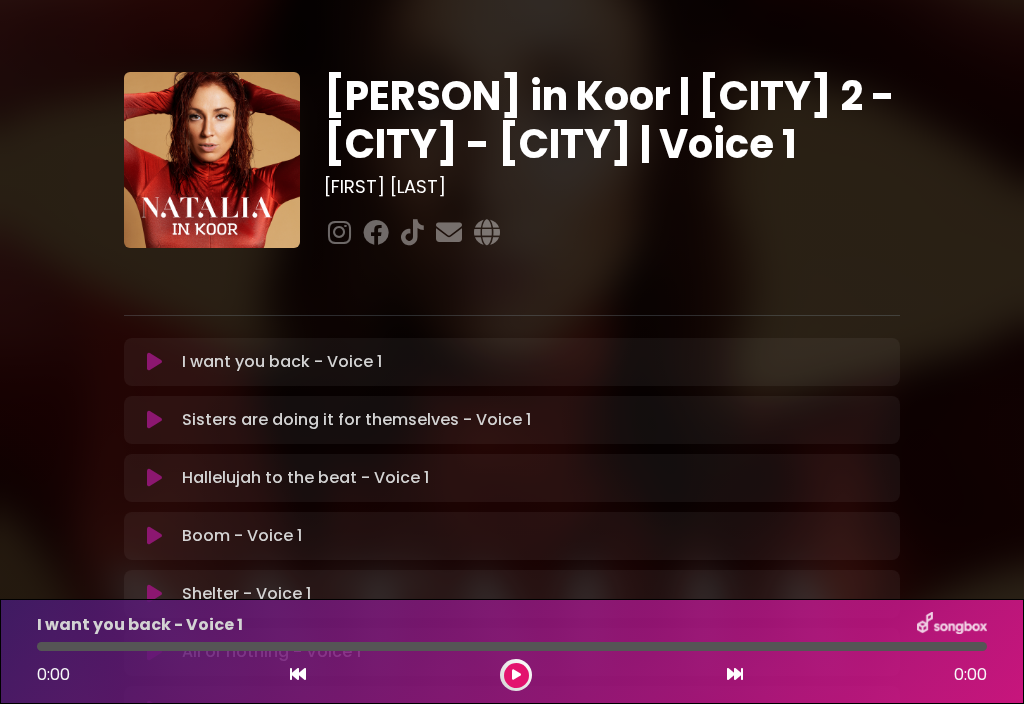 scroll, scrollTop: 0, scrollLeft: 0, axis: both 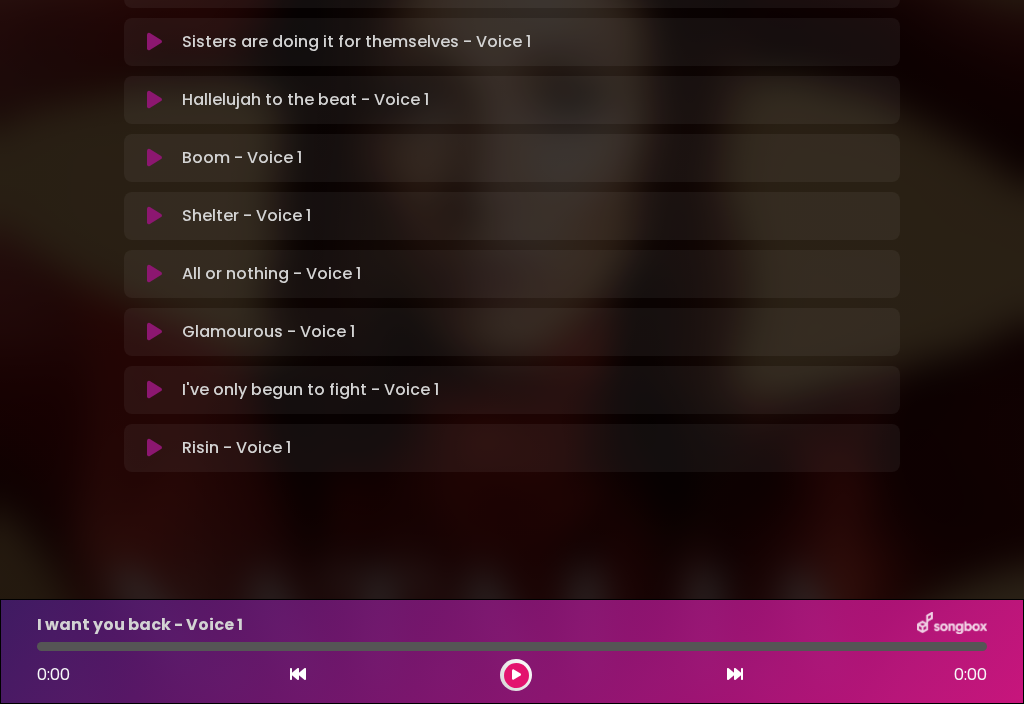 click on "Glamourous - Voice 1
Loading Track..." at bounding box center (268, 332) 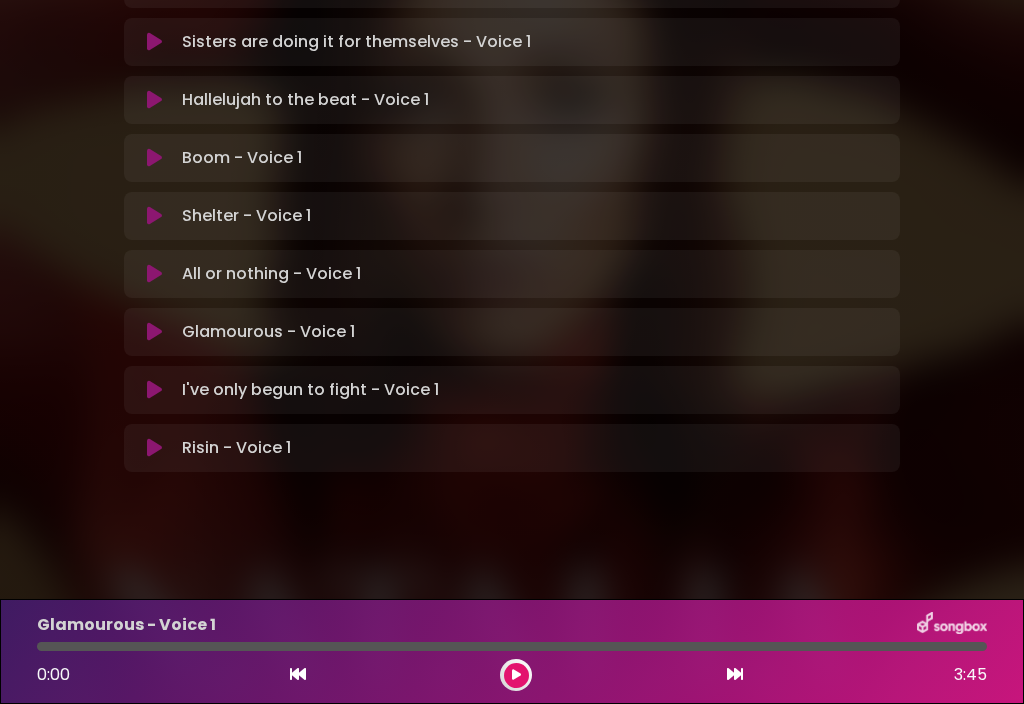 click on "Glamourous - Voice 1
Loading Track..." at bounding box center [268, 332] 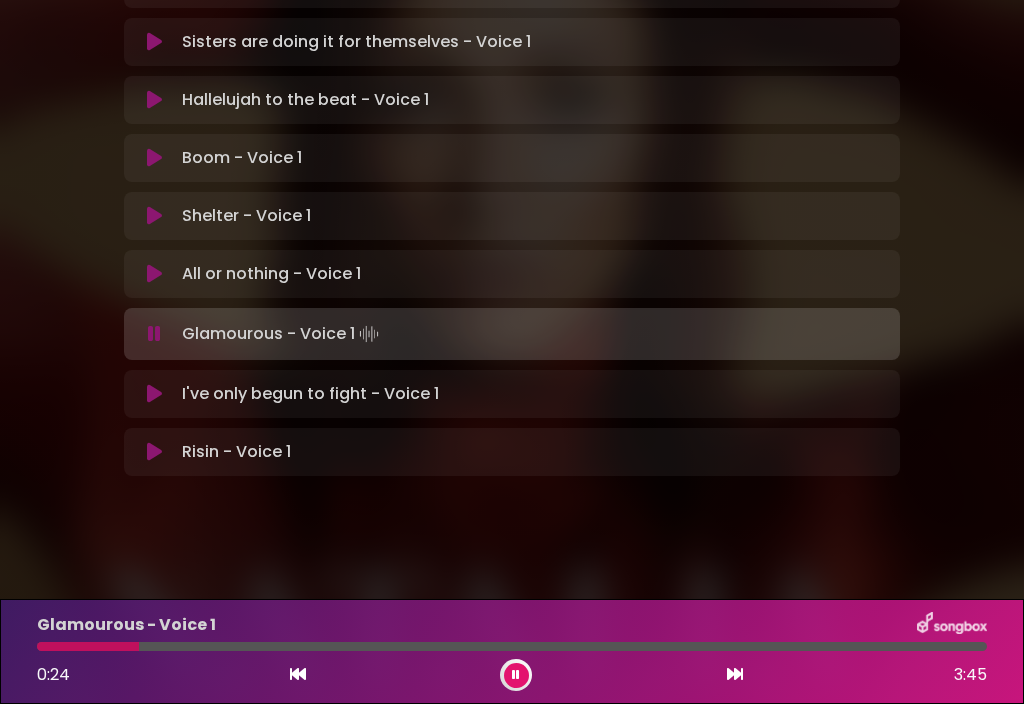 click at bounding box center [88, 646] 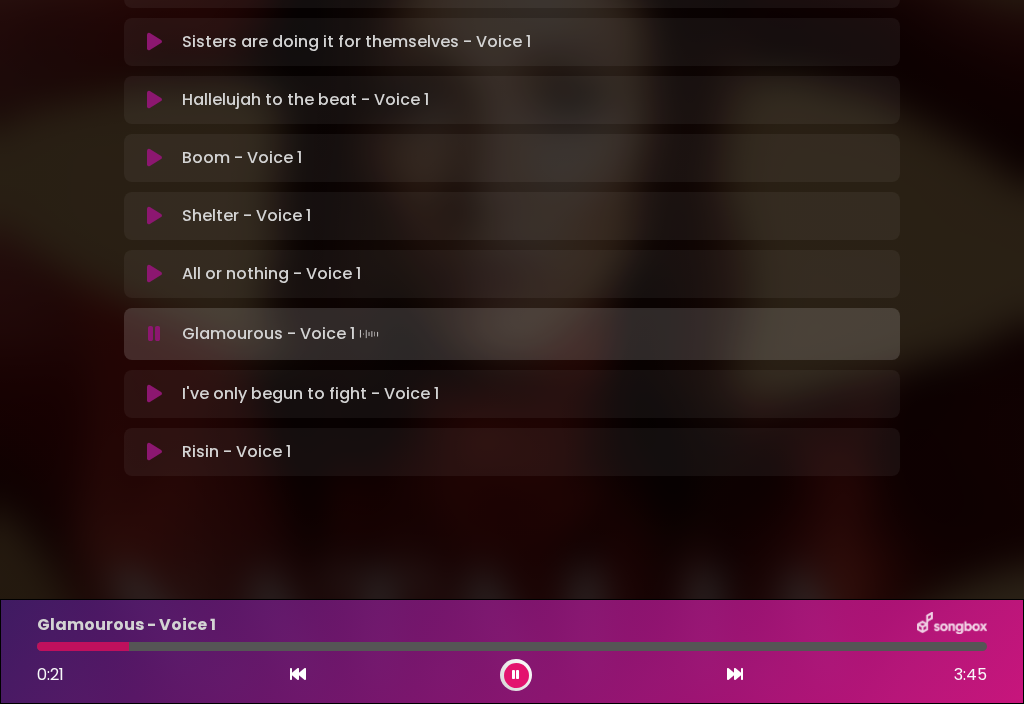 click at bounding box center (83, 646) 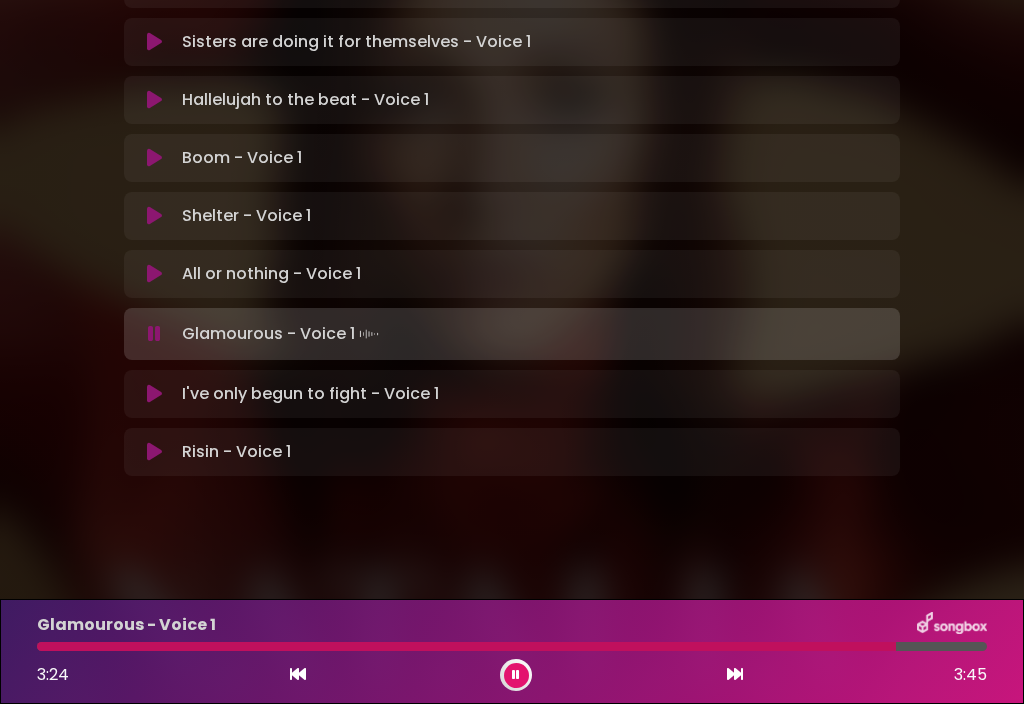 click at bounding box center (516, 675) 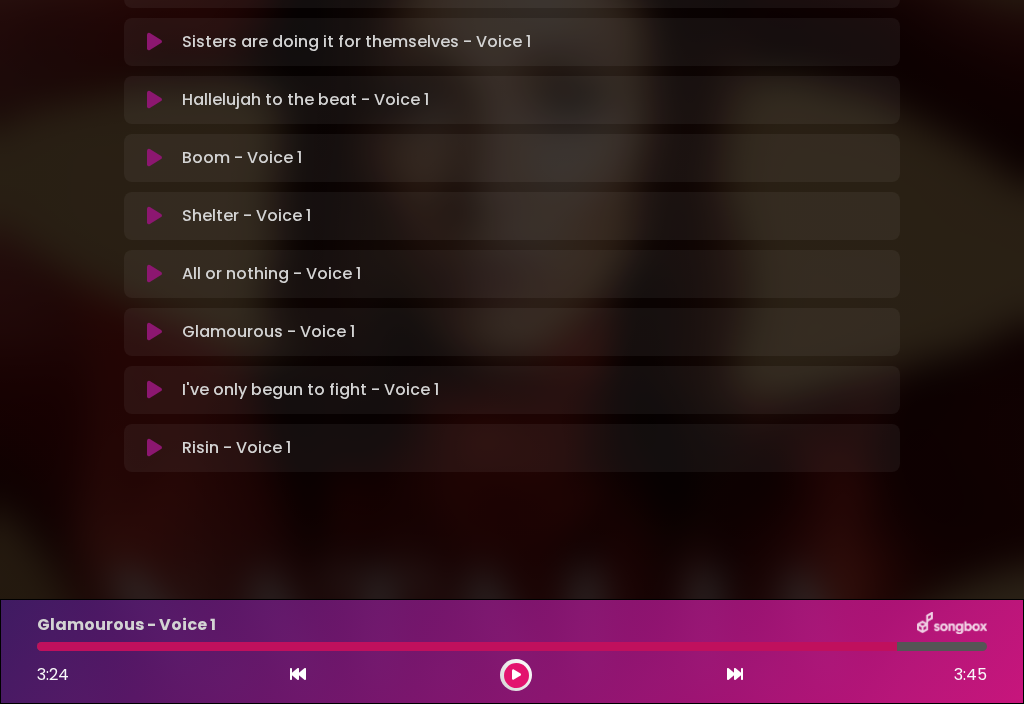 click at bounding box center (516, 675) 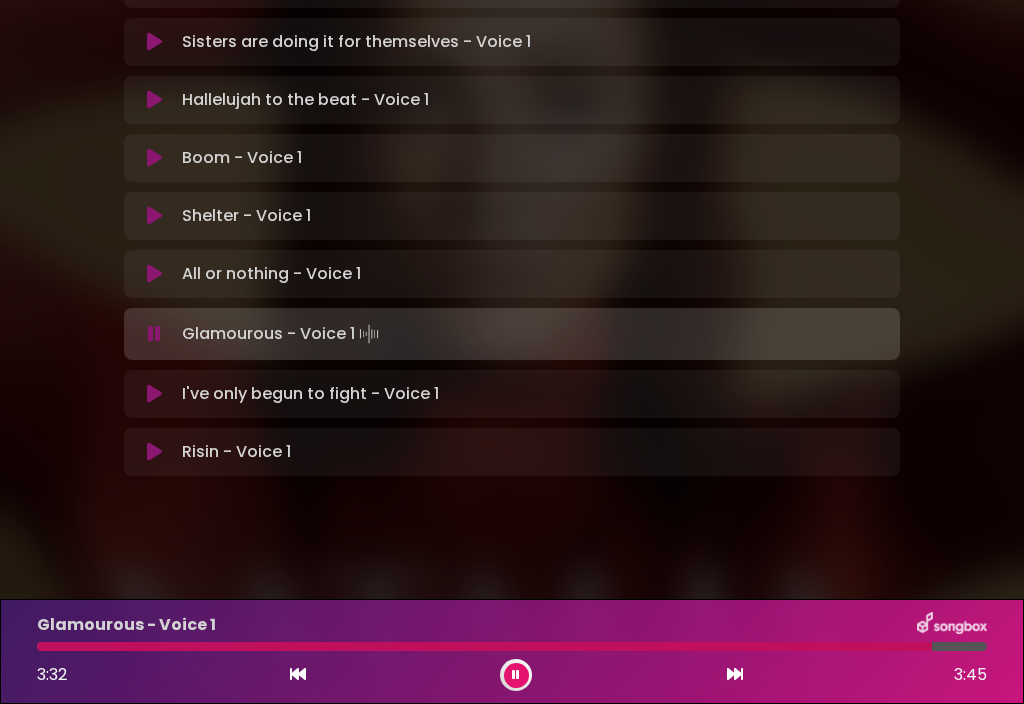 click at bounding box center [516, 675] 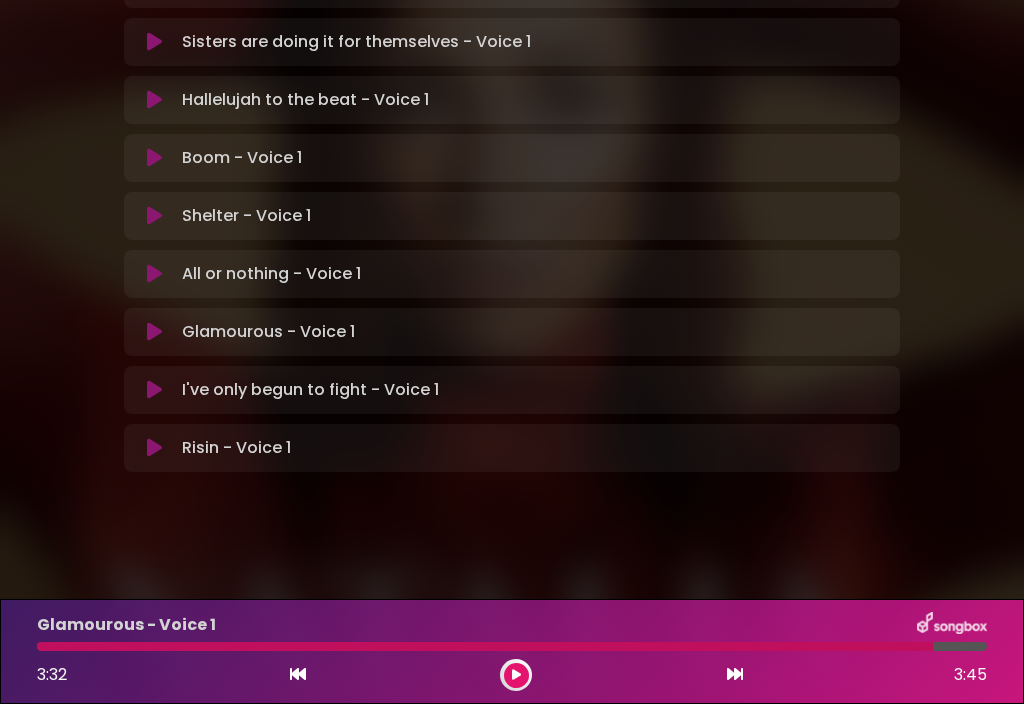 click at bounding box center [154, 332] 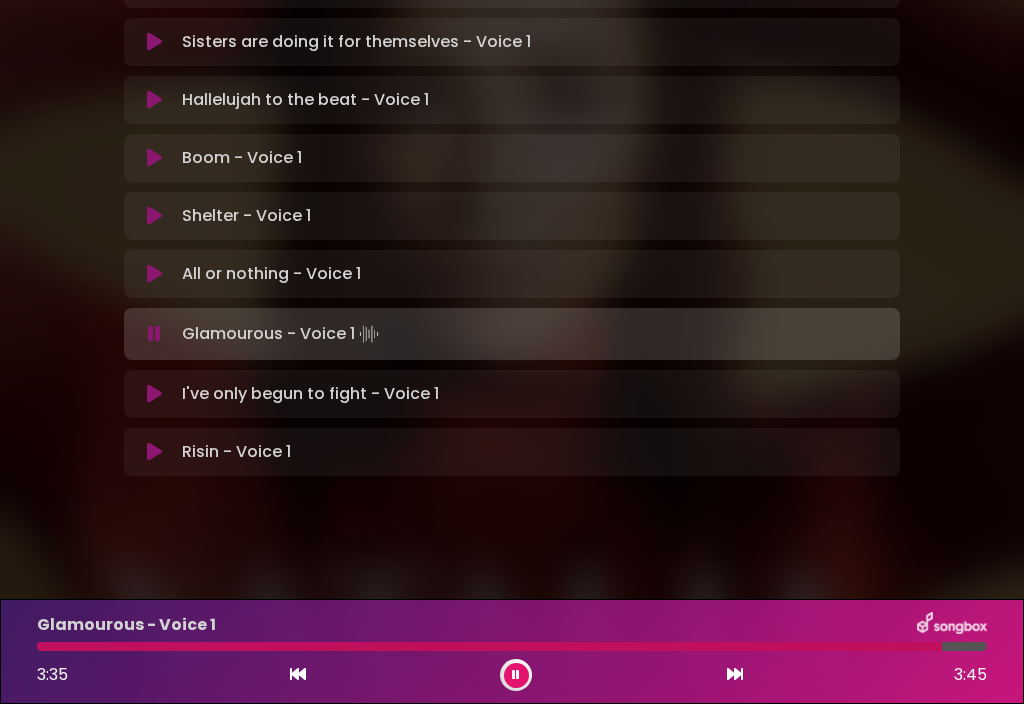click at bounding box center (489, 646) 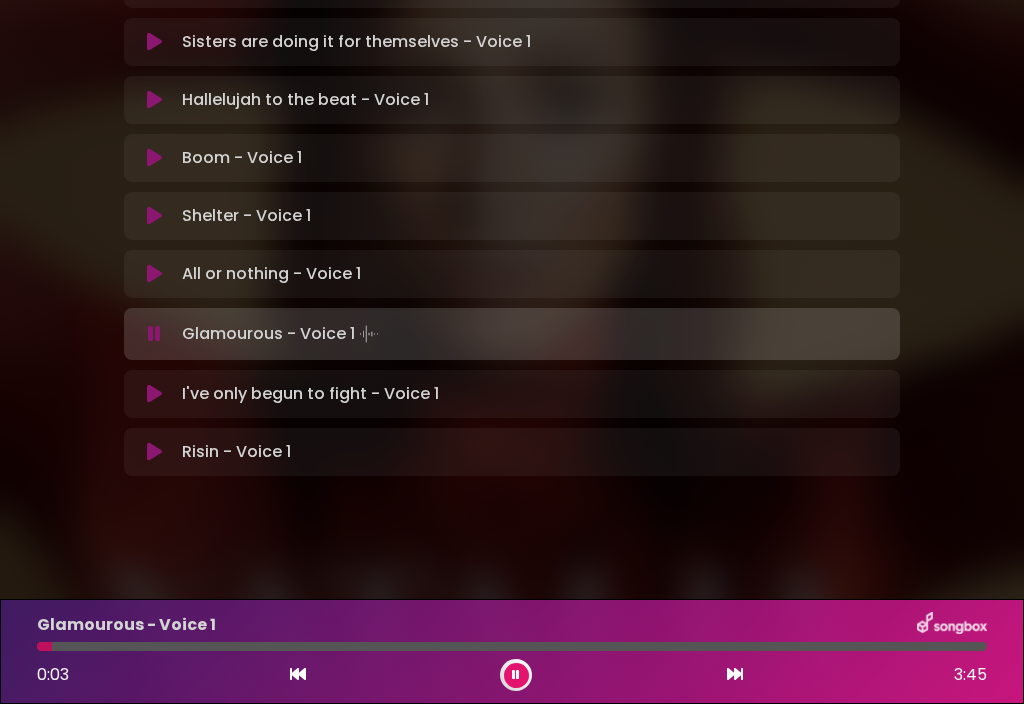 click at bounding box center (512, 646) 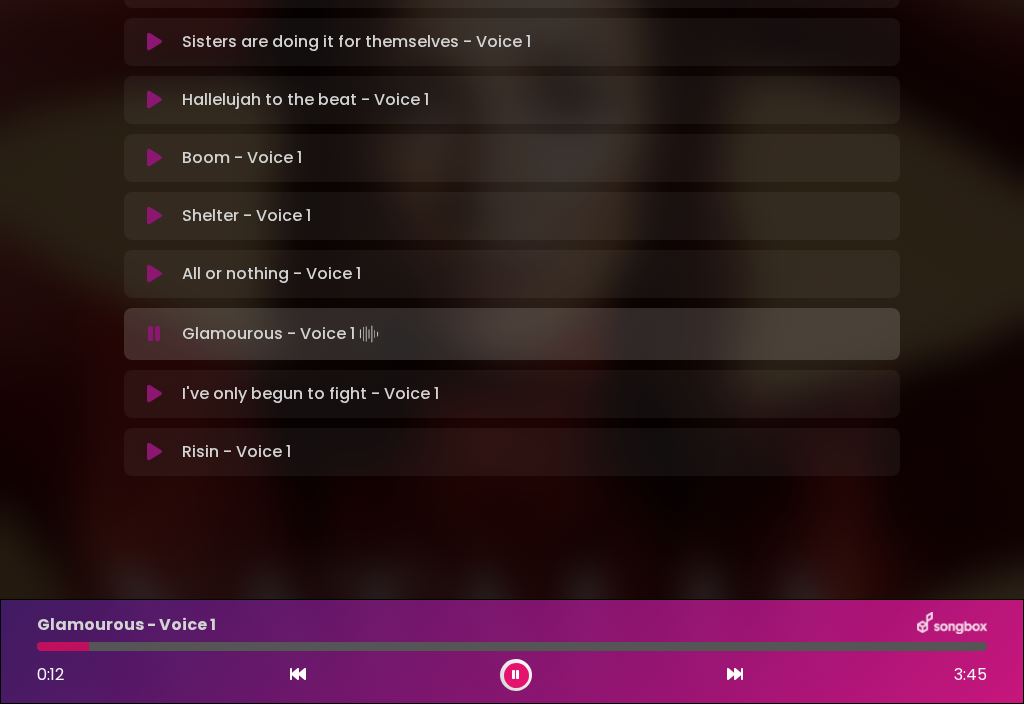 click at bounding box center (512, 646) 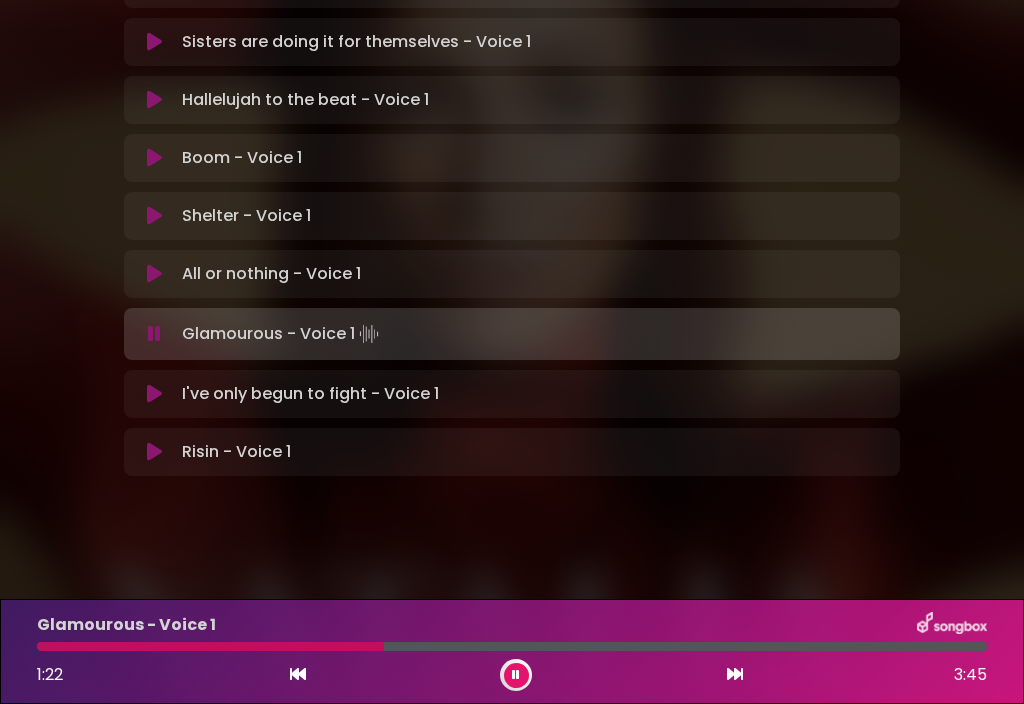 click at bounding box center (210, 646) 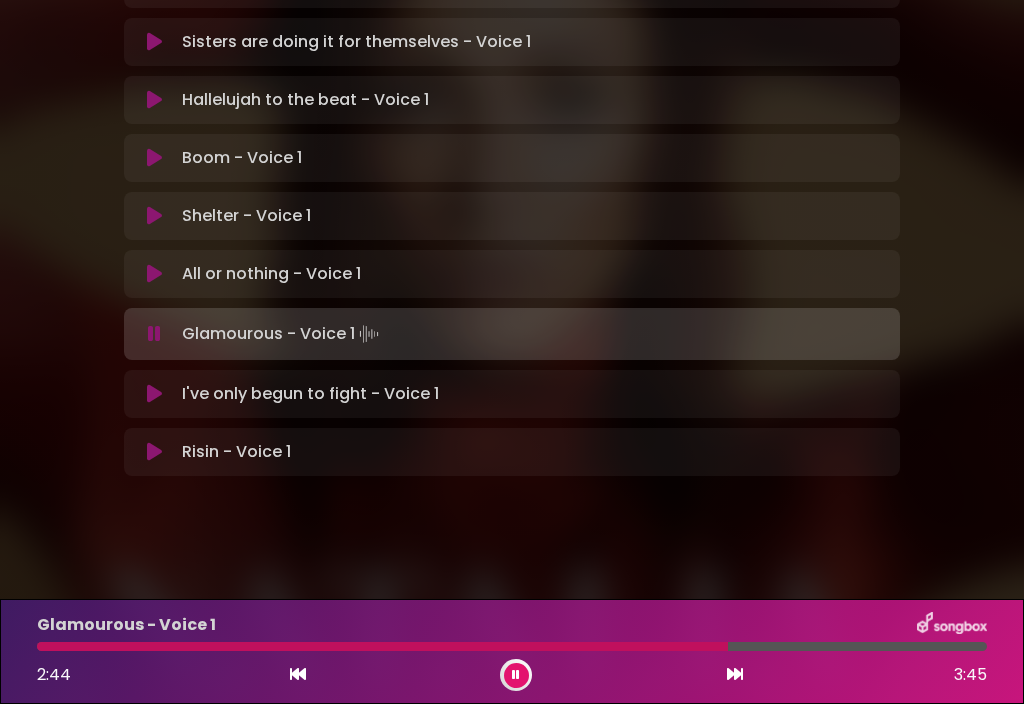 click at bounding box center (298, 674) 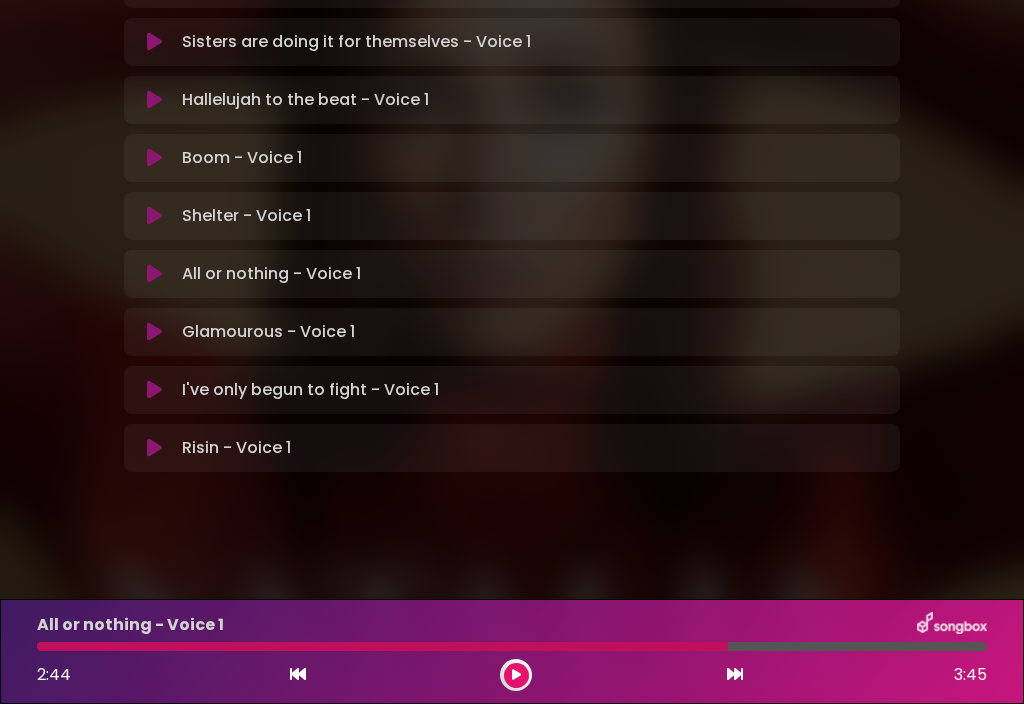 click at bounding box center (298, 675) 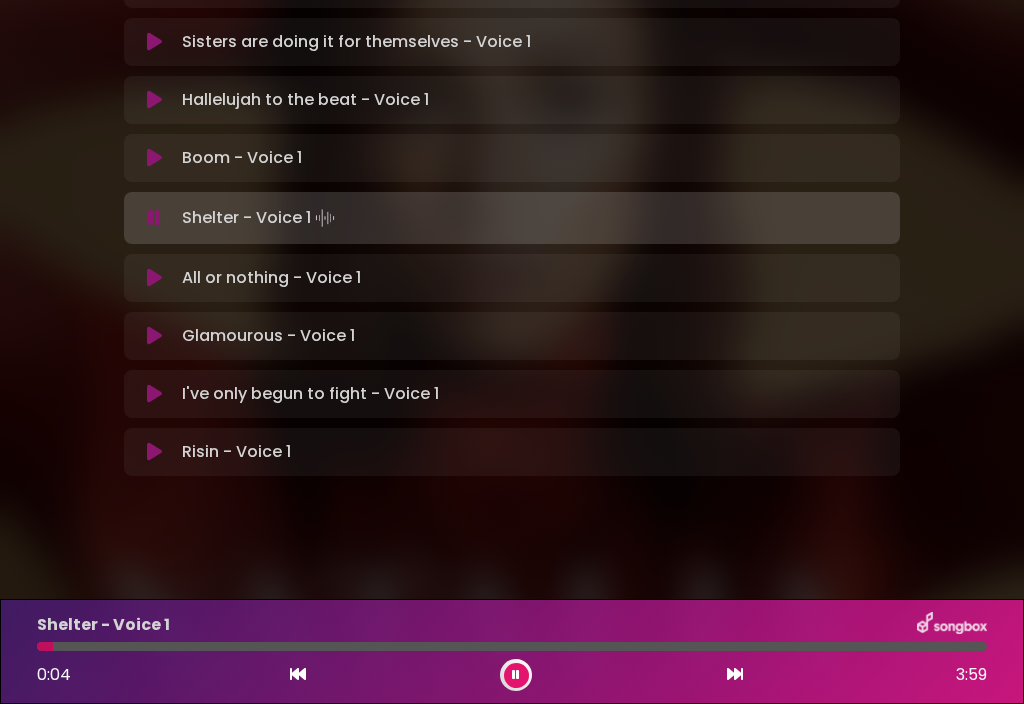click at bounding box center [155, 336] 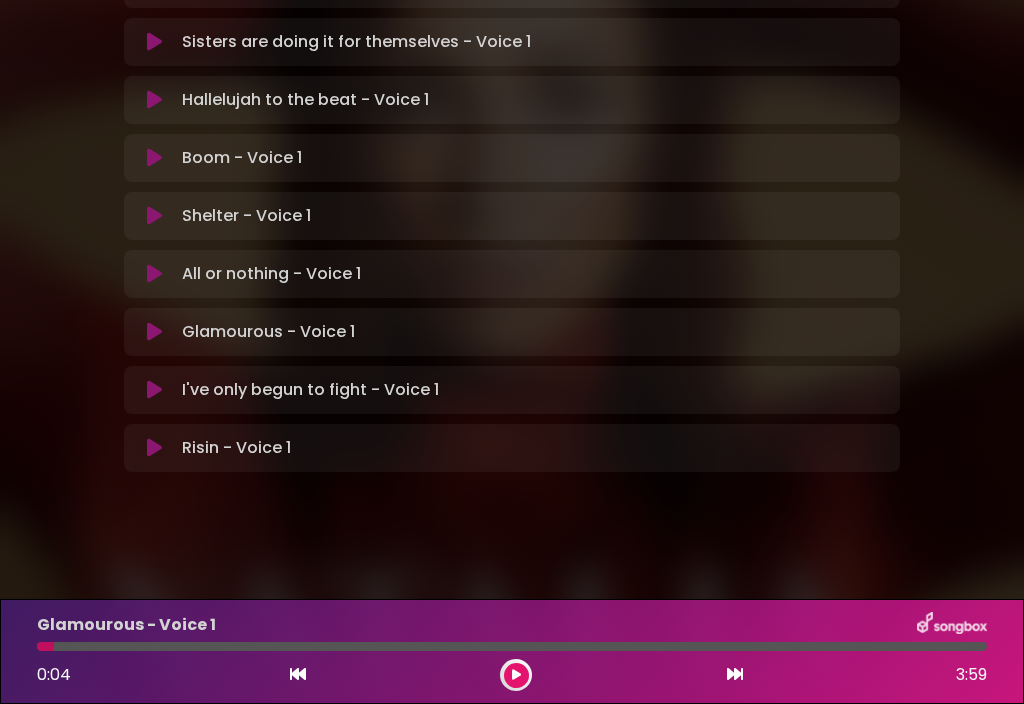 click at bounding box center (512, 646) 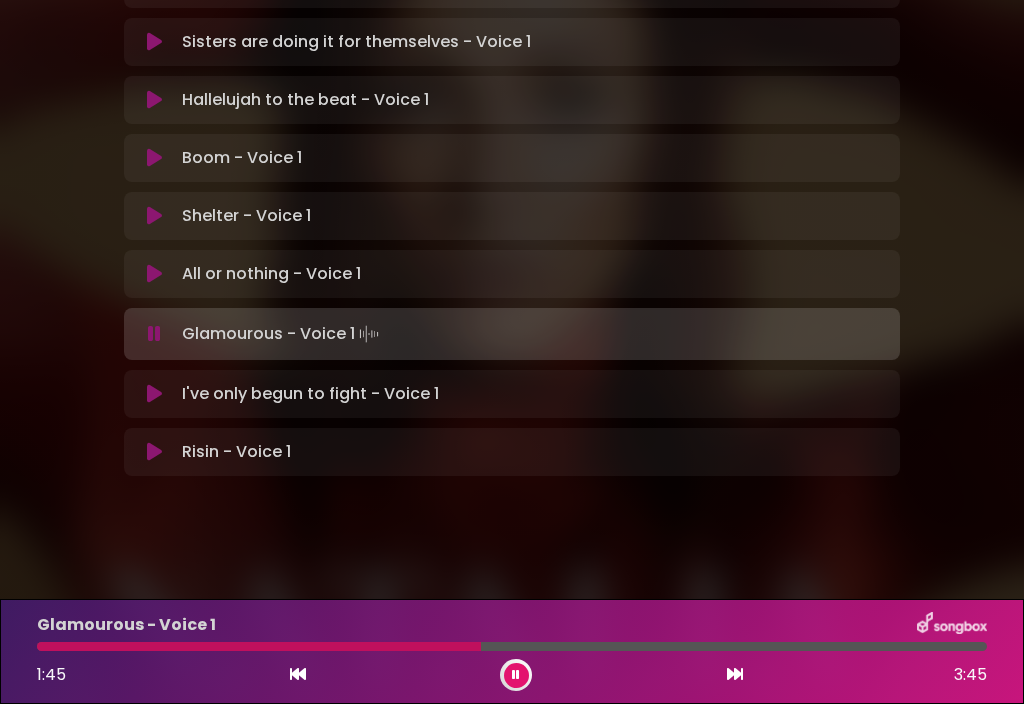 click at bounding box center (512, 646) 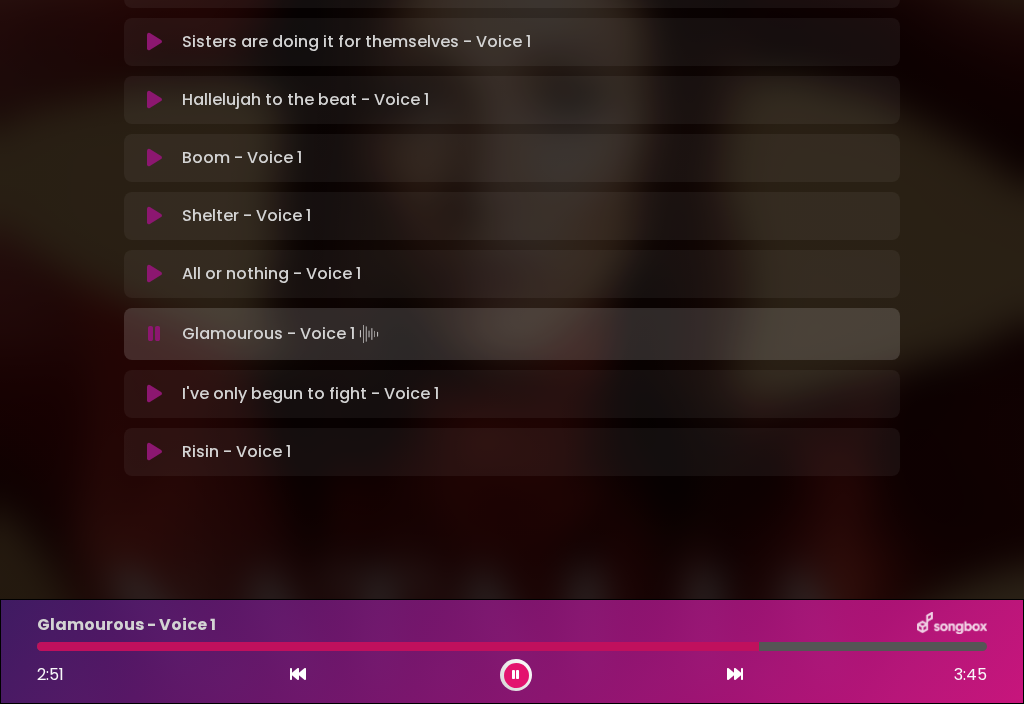 click at bounding box center (398, 646) 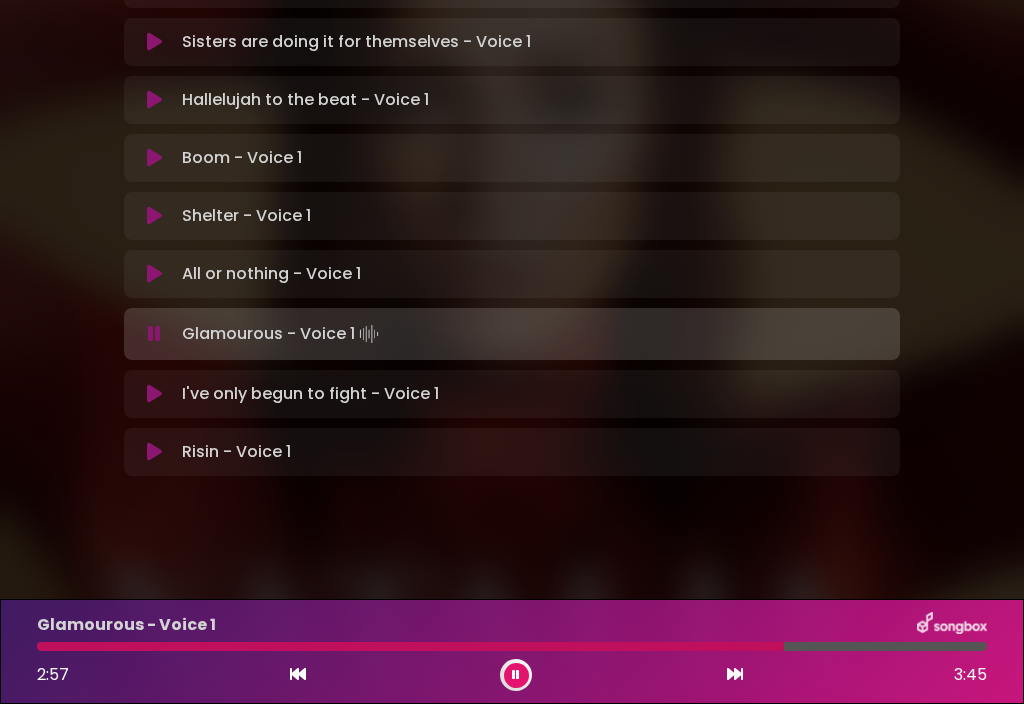 click at bounding box center (516, 675) 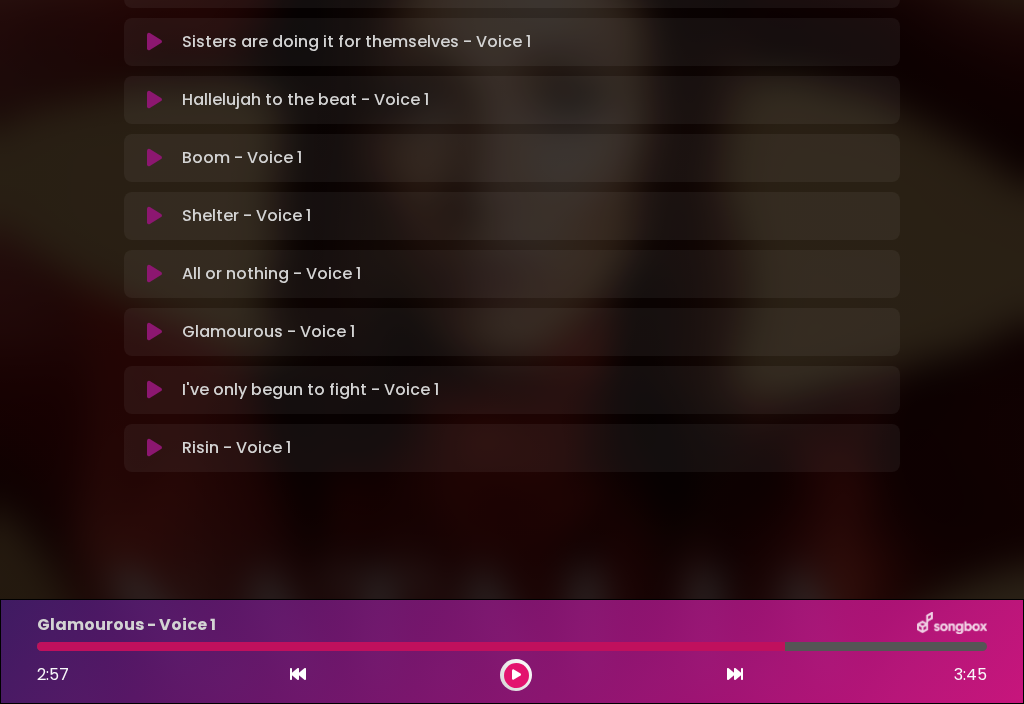 click on "I've only begun to fight  - Voice 1
Loading Track...
Your Feedback Name Email" at bounding box center [512, 390] 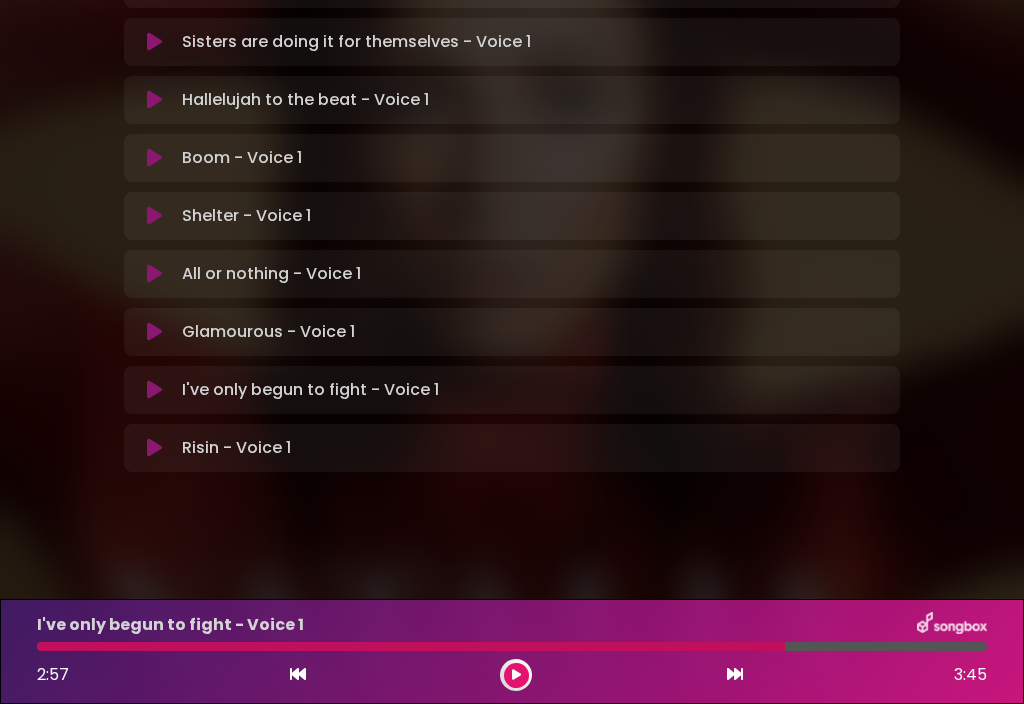 click at bounding box center [516, 675] 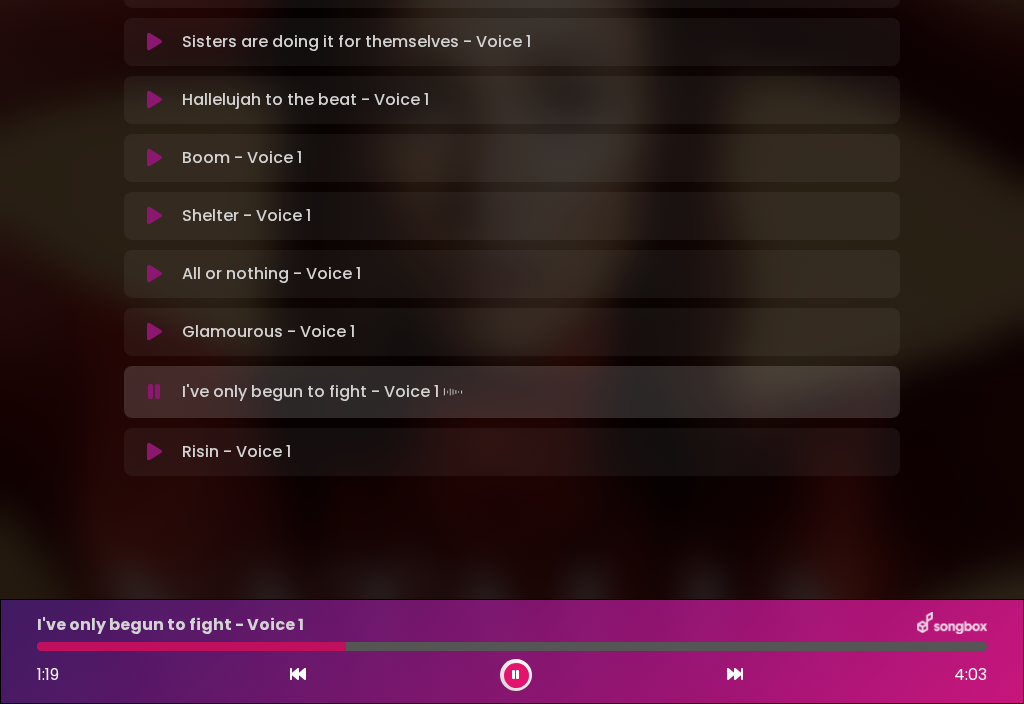 click at bounding box center (512, 646) 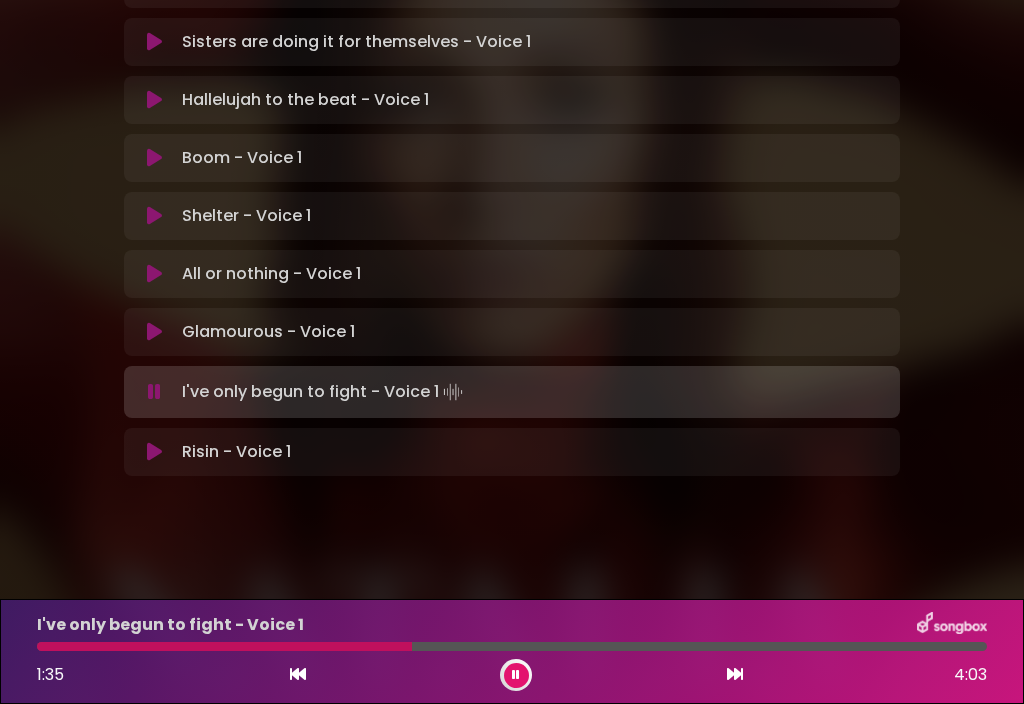 click at bounding box center [224, 646] 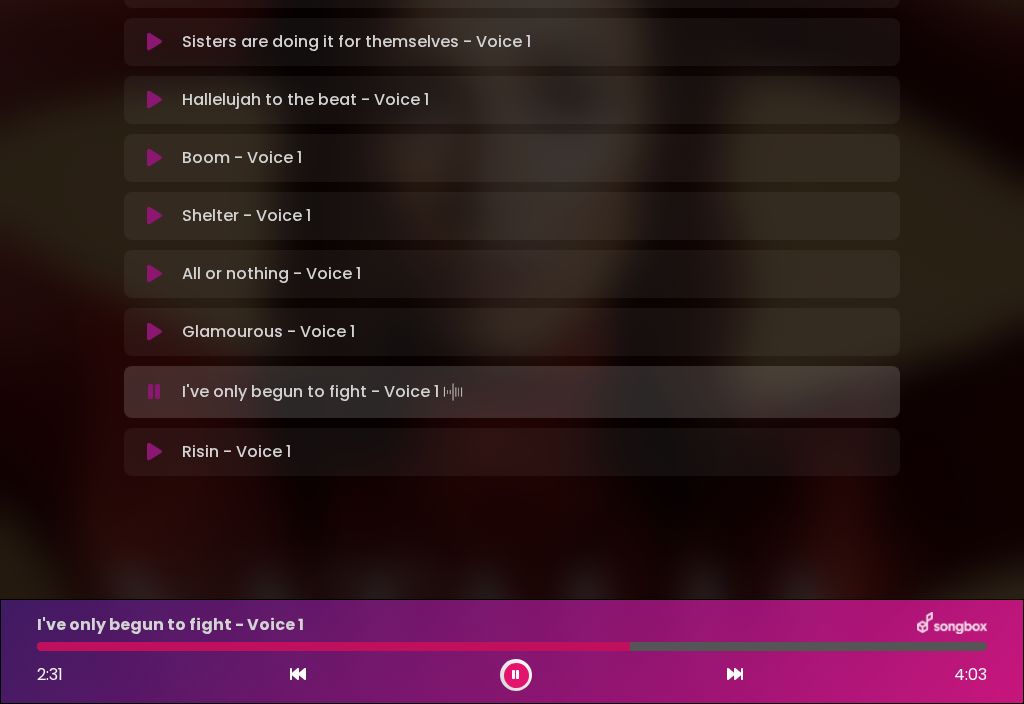 click at bounding box center (333, 646) 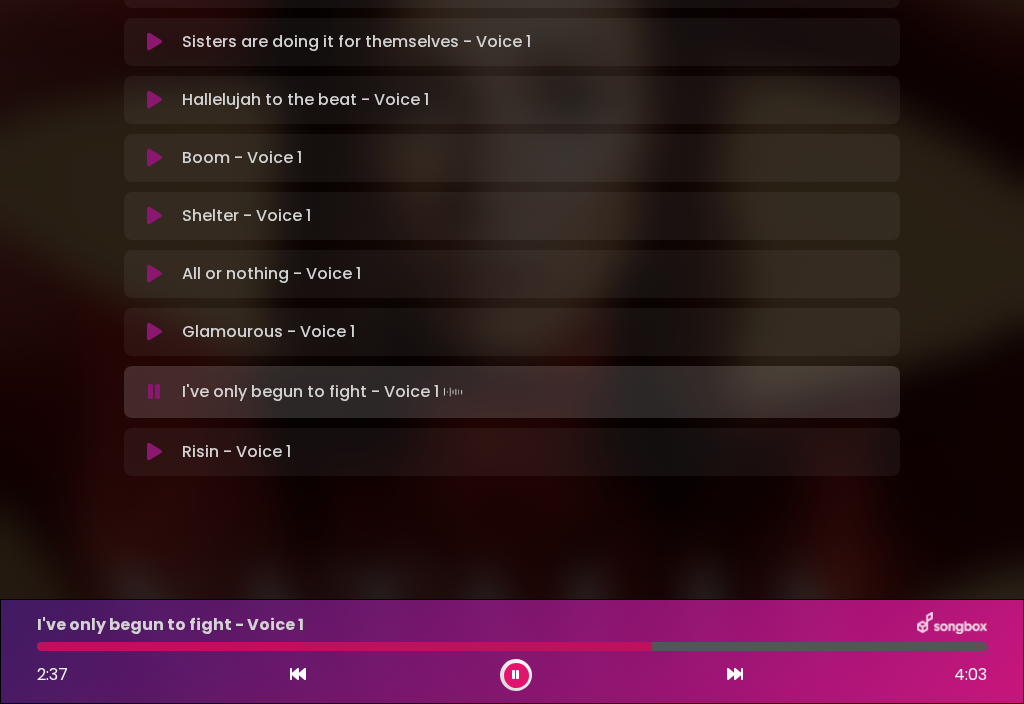 click at bounding box center [512, 646] 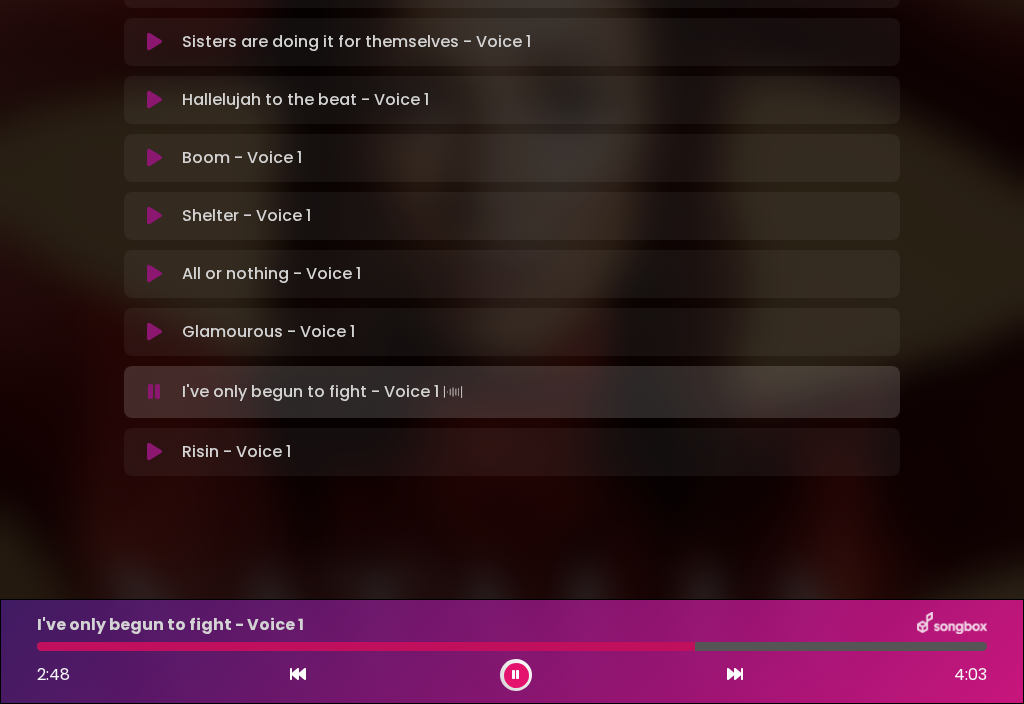 click at bounding box center (366, 646) 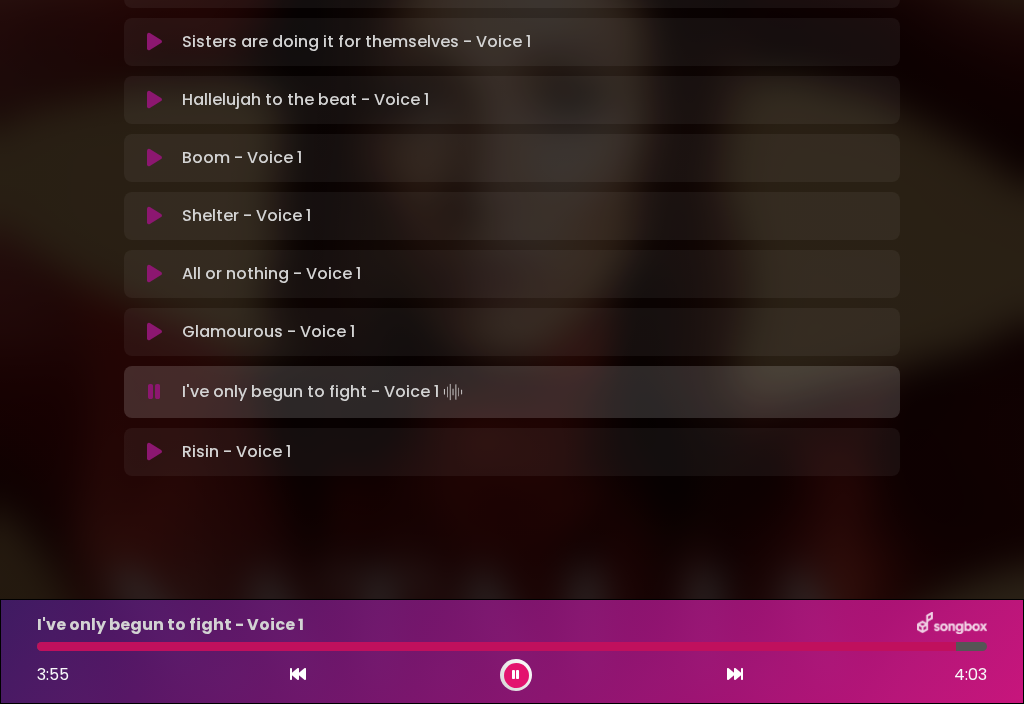 click at bounding box center (496, 646) 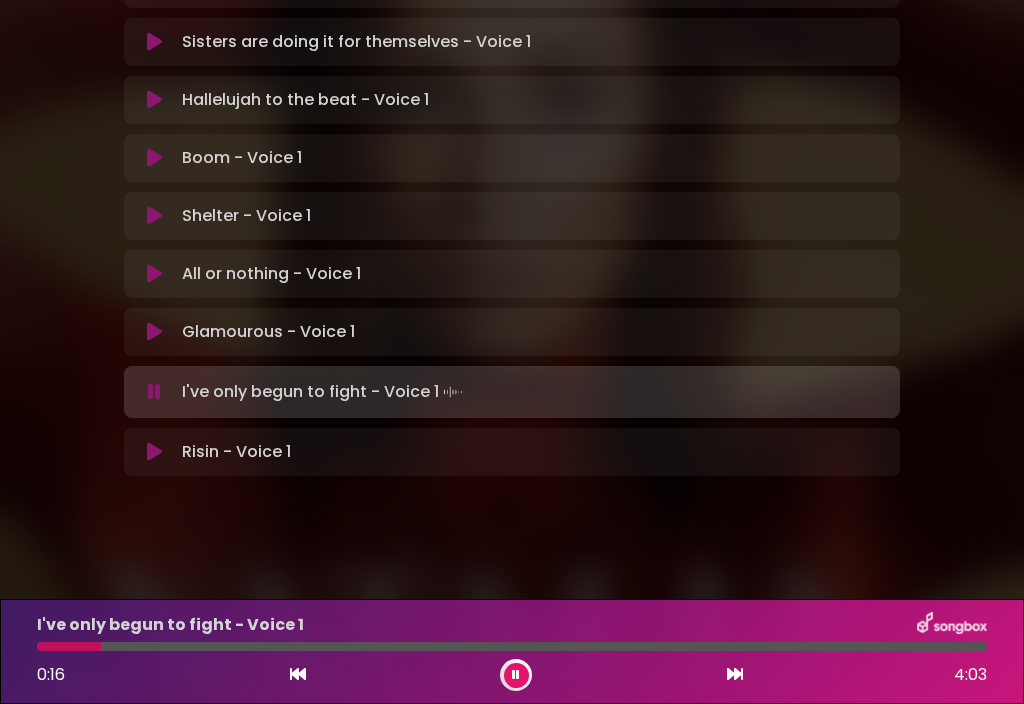 click at bounding box center (512, 646) 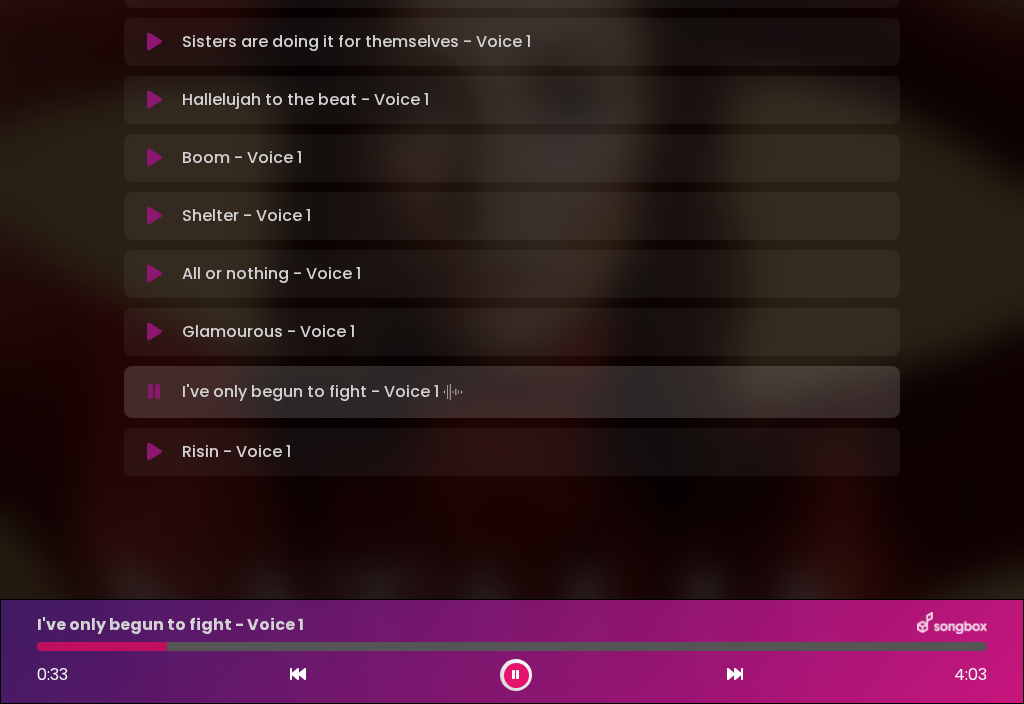click at bounding box center (512, 646) 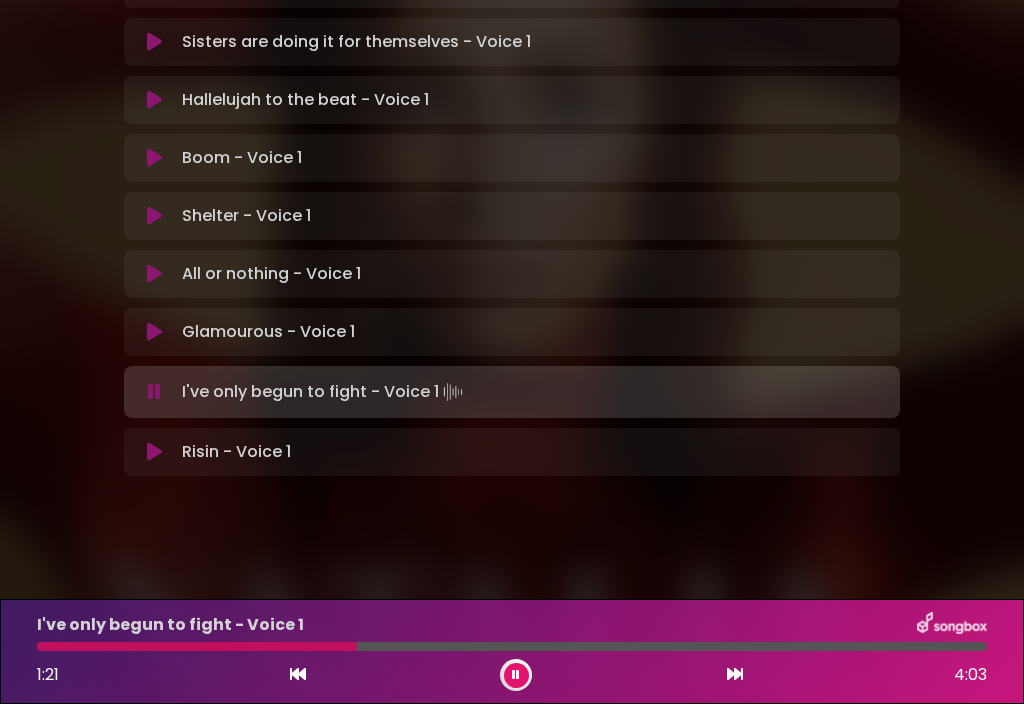 click at bounding box center [512, 646] 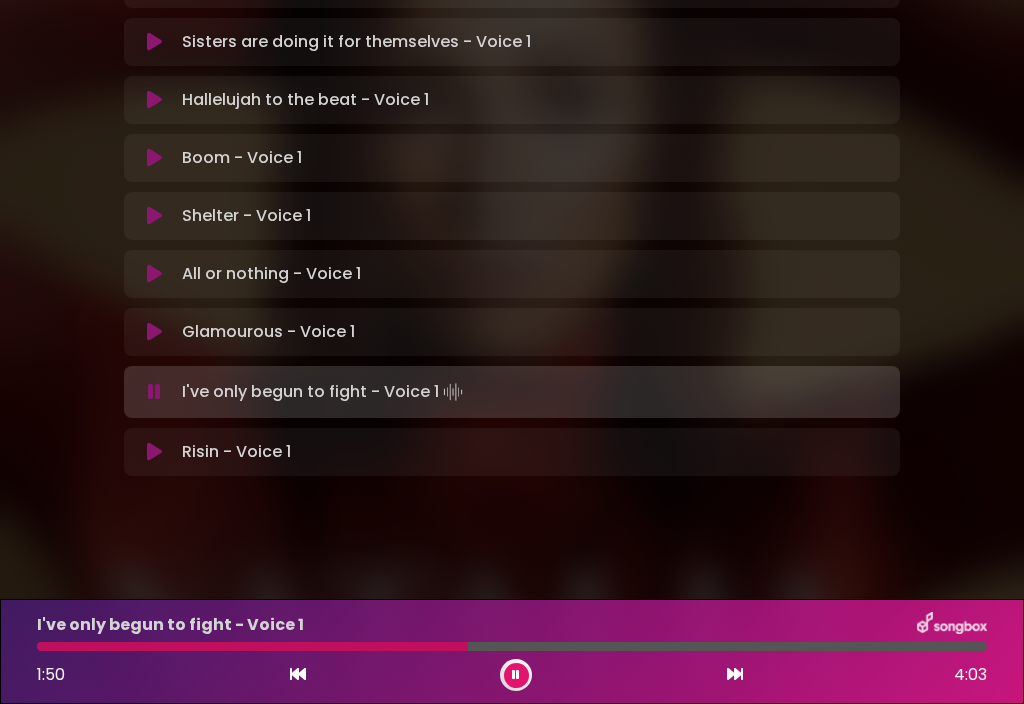click at bounding box center [252, 646] 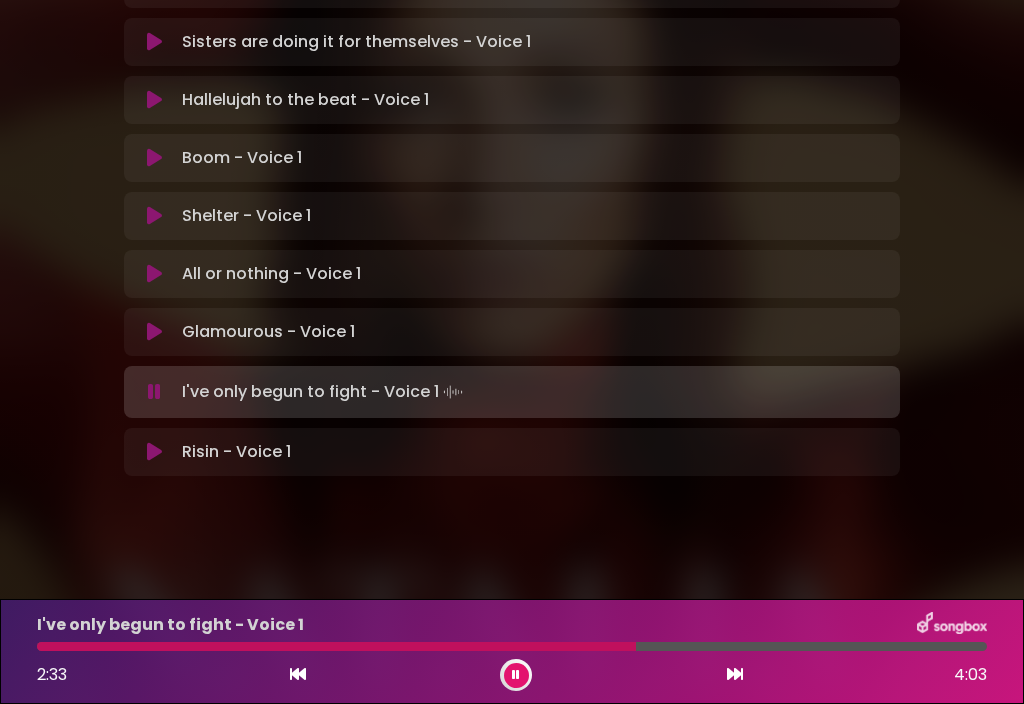 click at bounding box center (512, 646) 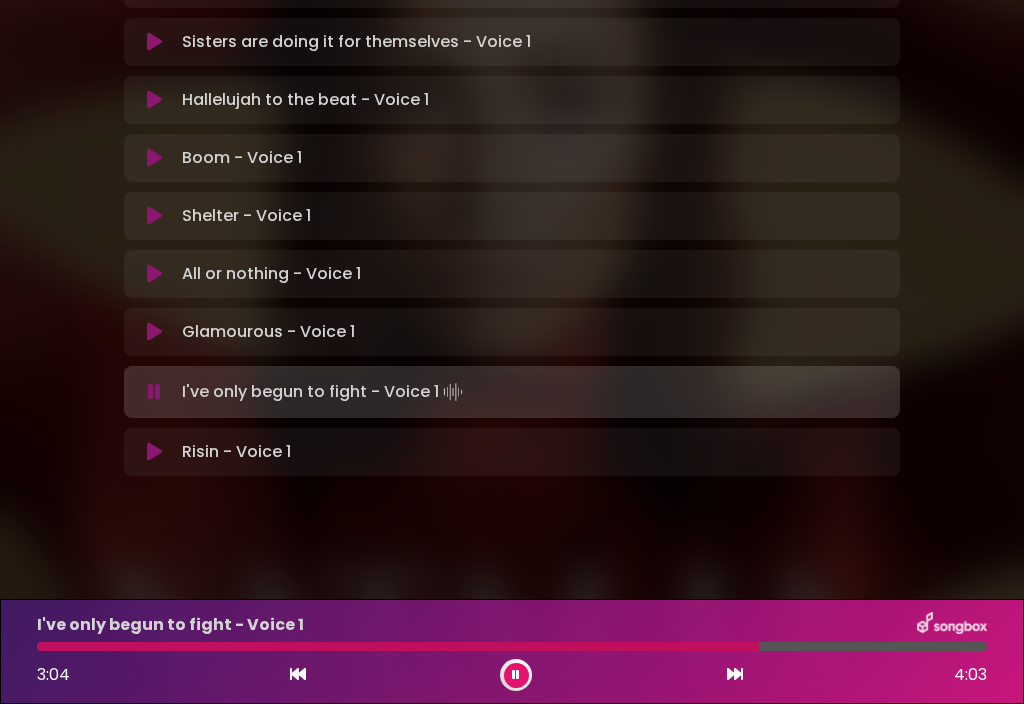 click at bounding box center [512, 646] 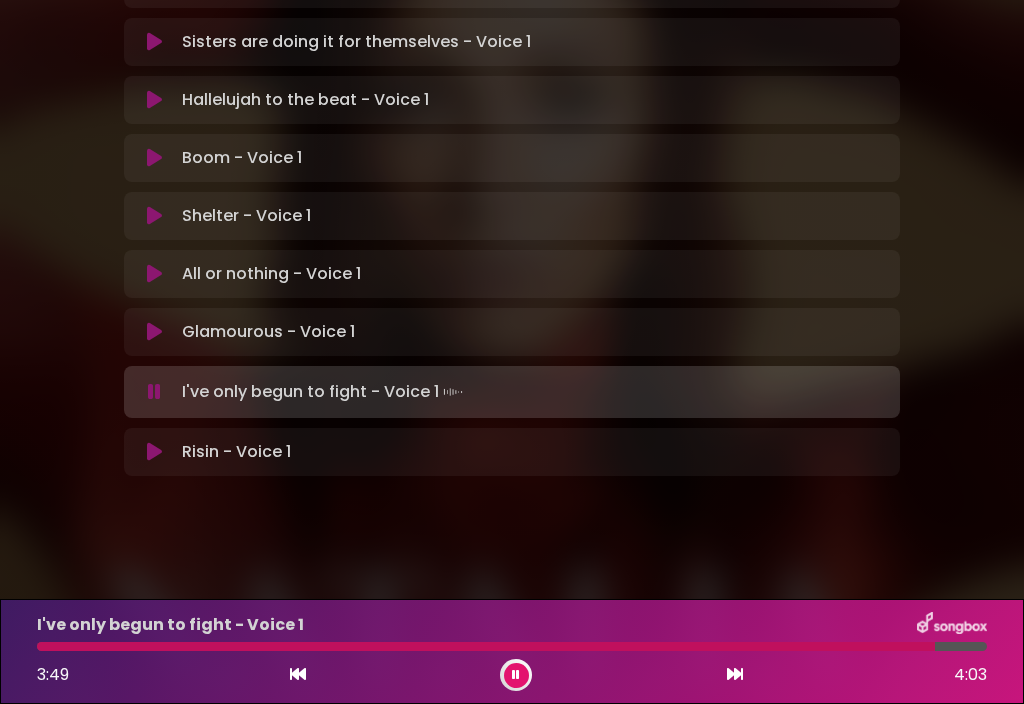 click at bounding box center [516, 675] 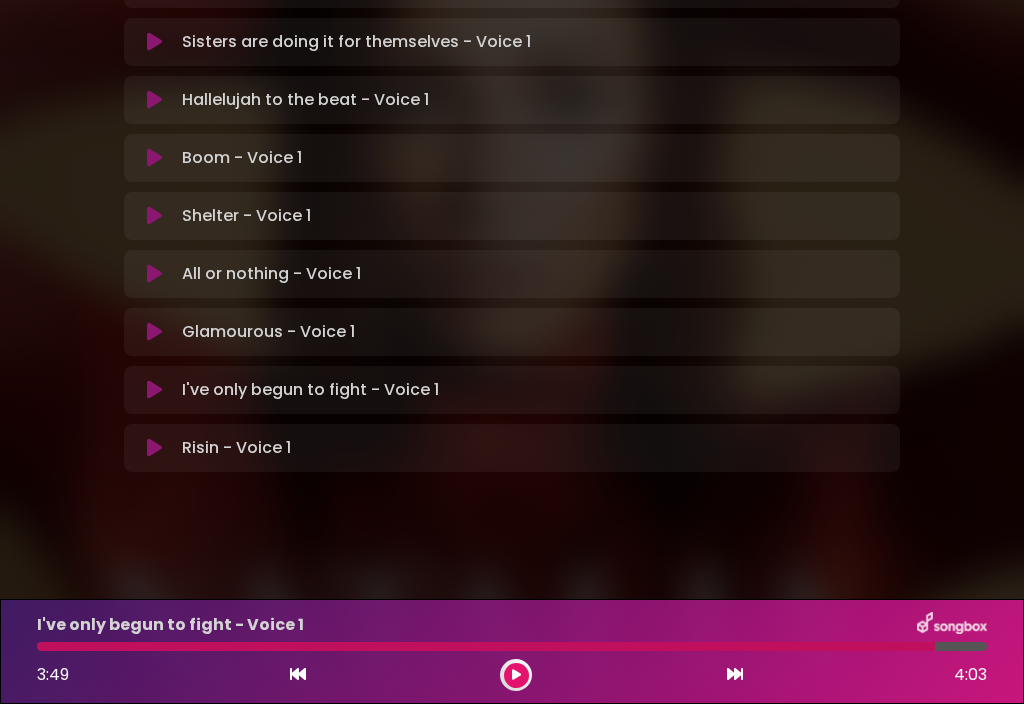 click on "Risin - Voice 1
Loading Track..." at bounding box center [236, 448] 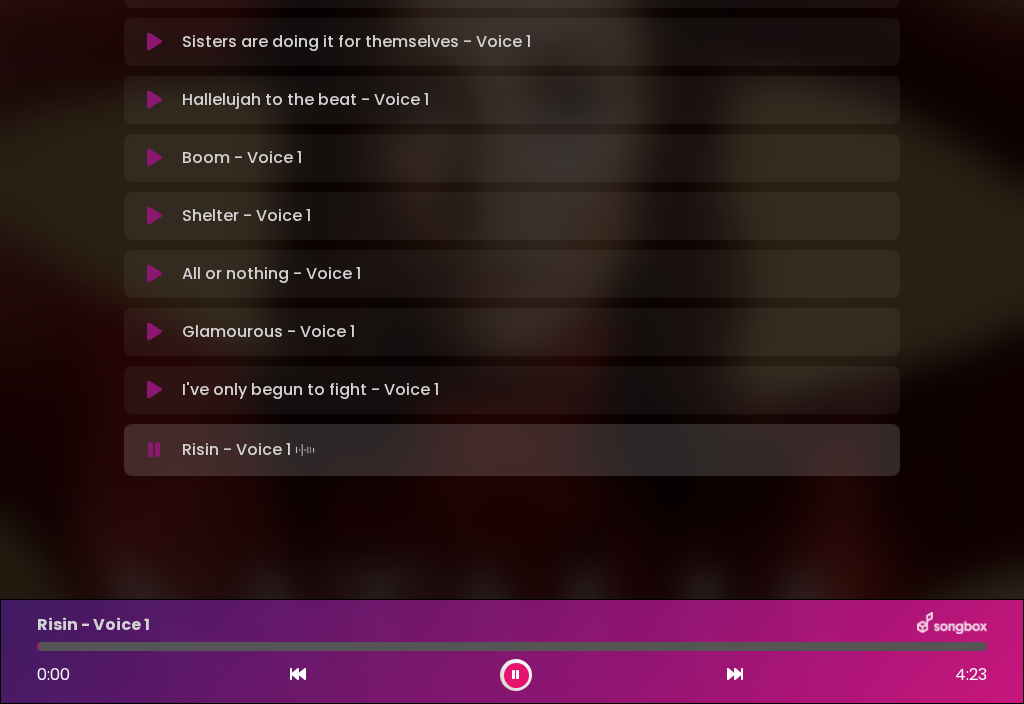 click at bounding box center (516, 675) 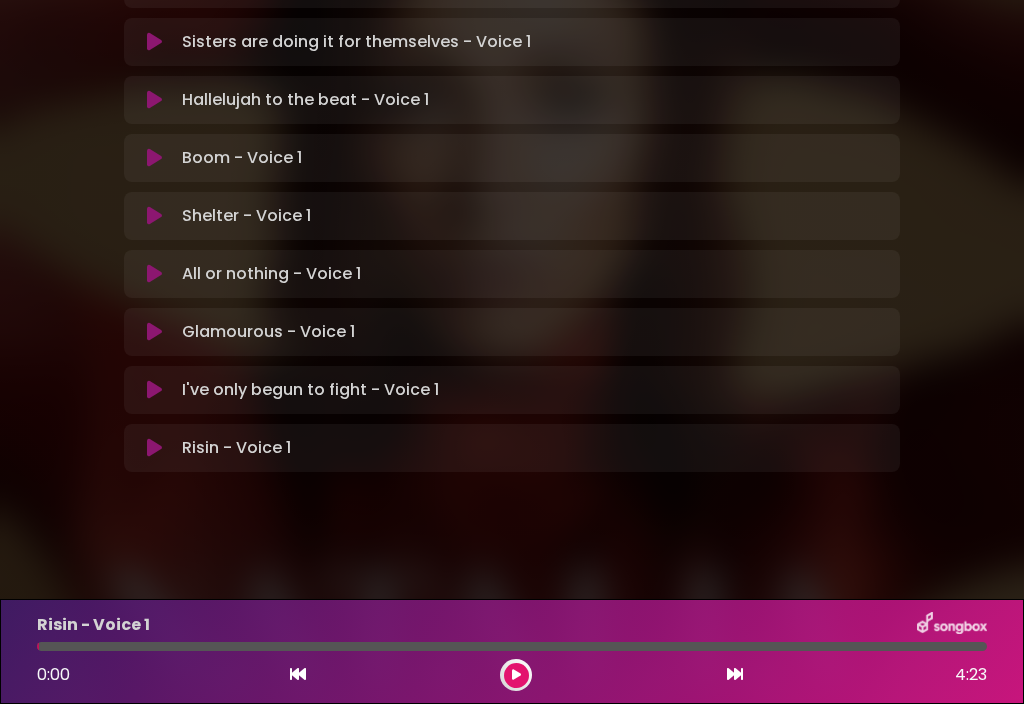 click at bounding box center [516, 675] 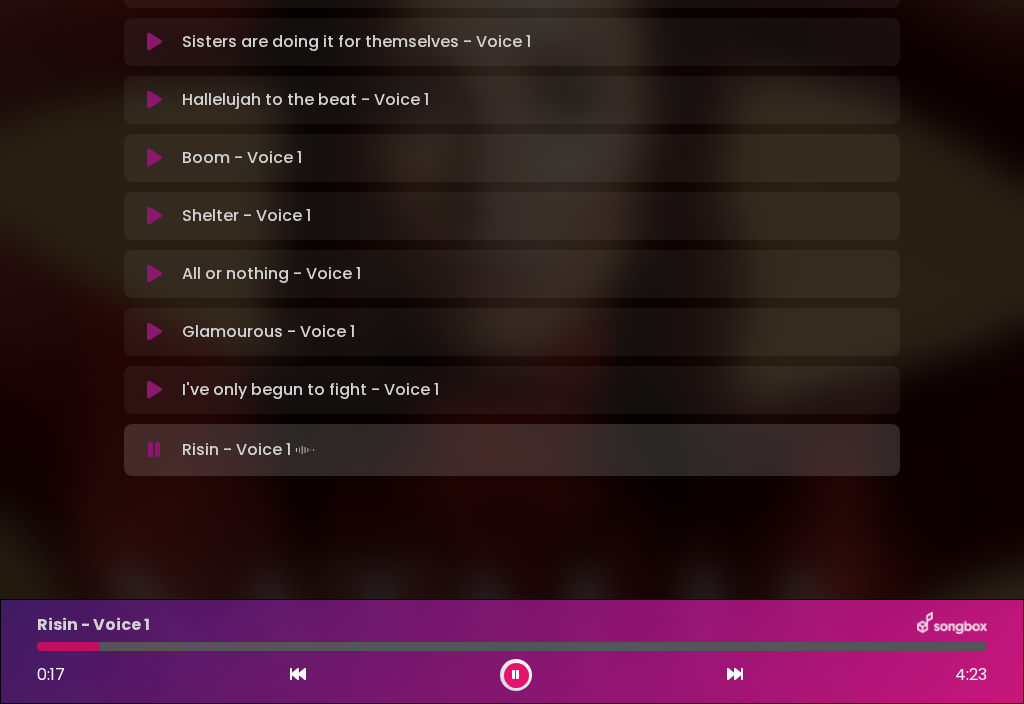 click at bounding box center [68, 646] 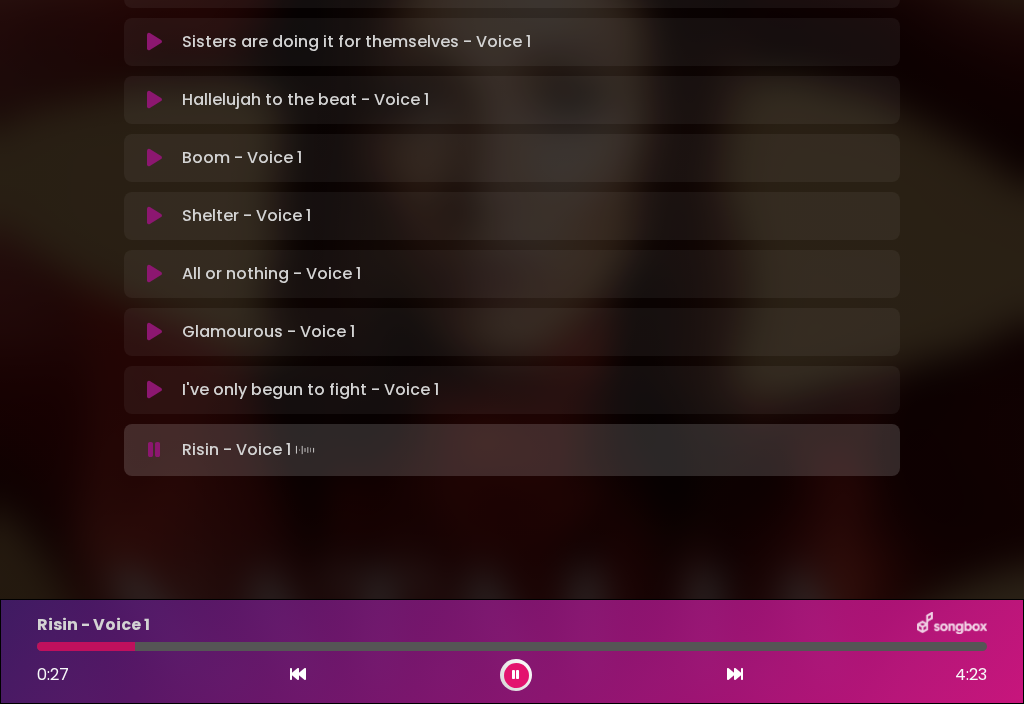 click at bounding box center [512, 646] 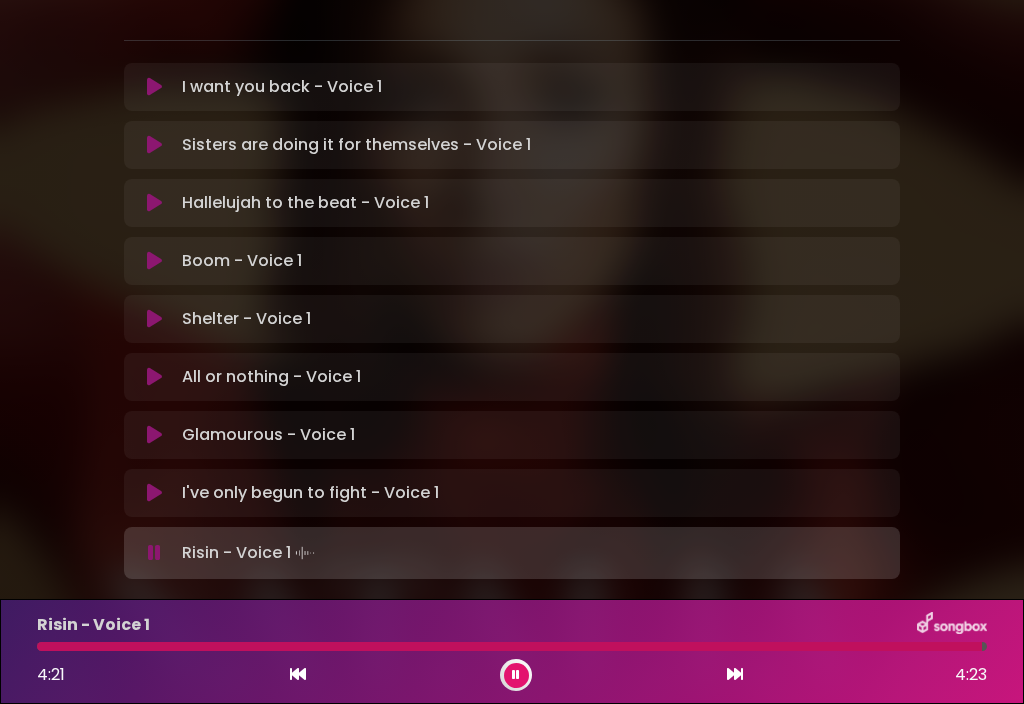 scroll, scrollTop: 278, scrollLeft: 0, axis: vertical 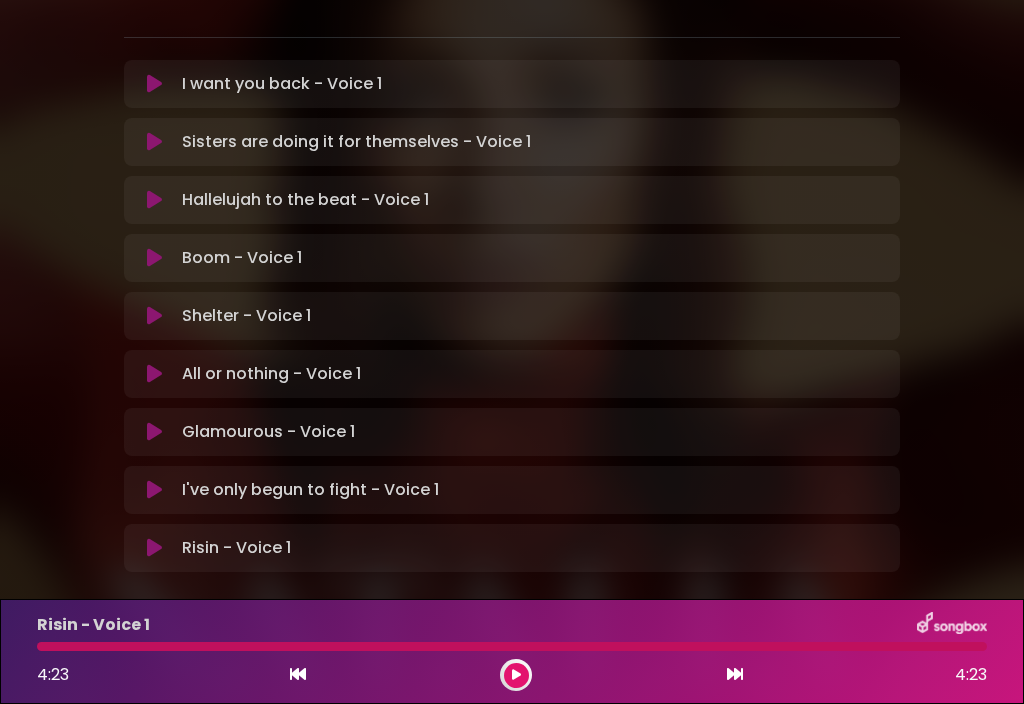 click on "[PERSON] in Koor | [CITY] 2 - [CITY] - [CITY] | Voice 1
[FIRST] [LAST]
×" at bounding box center (512, 352) 